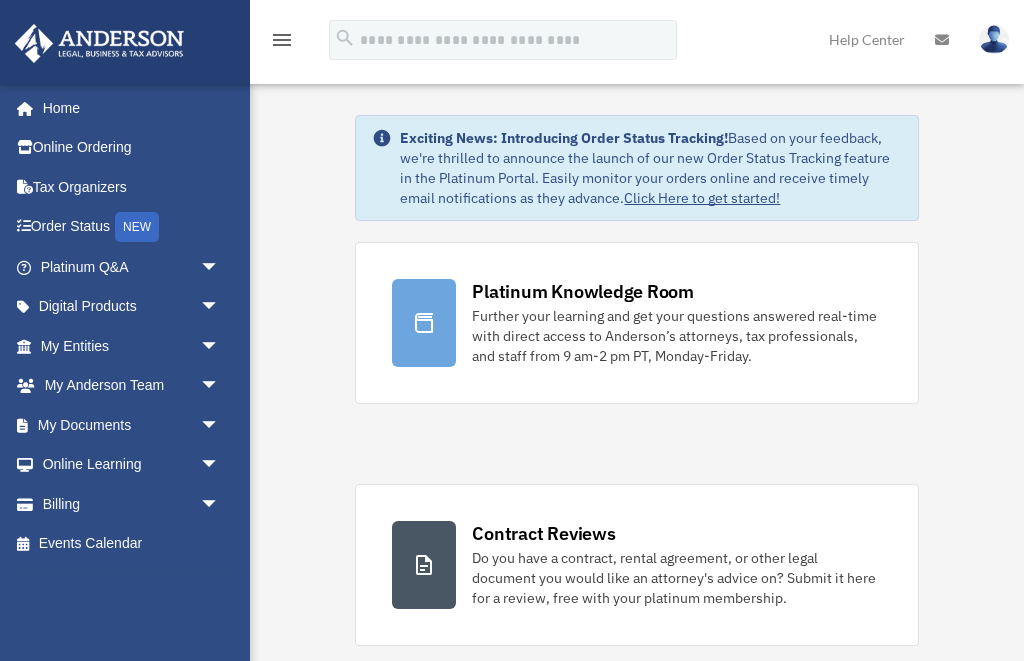 scroll, scrollTop: 0, scrollLeft: 0, axis: both 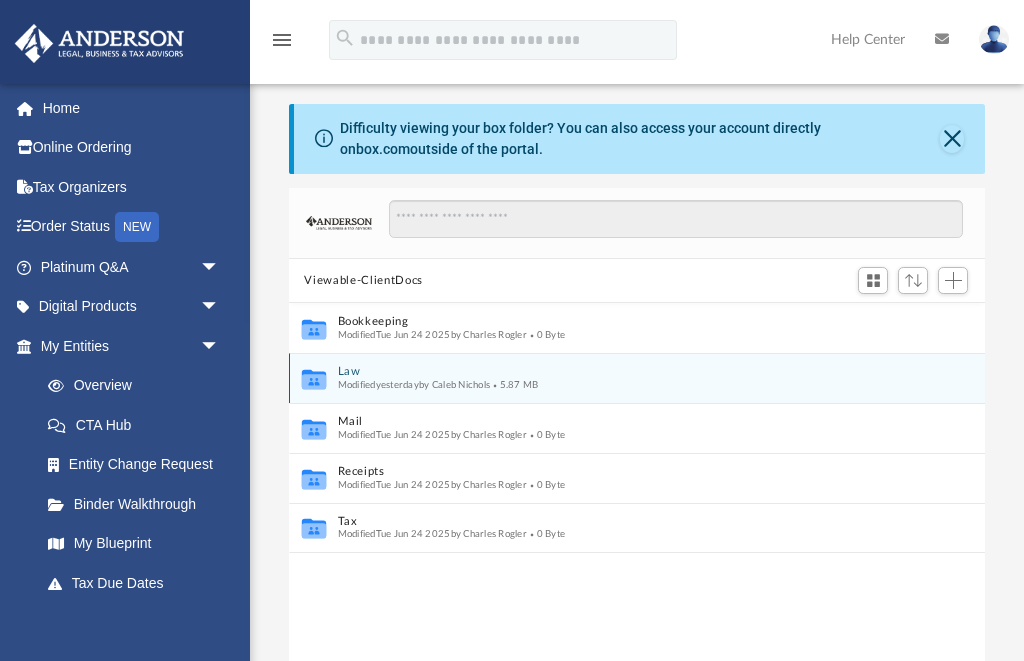 click on "Law" at bounding box center [623, 372] 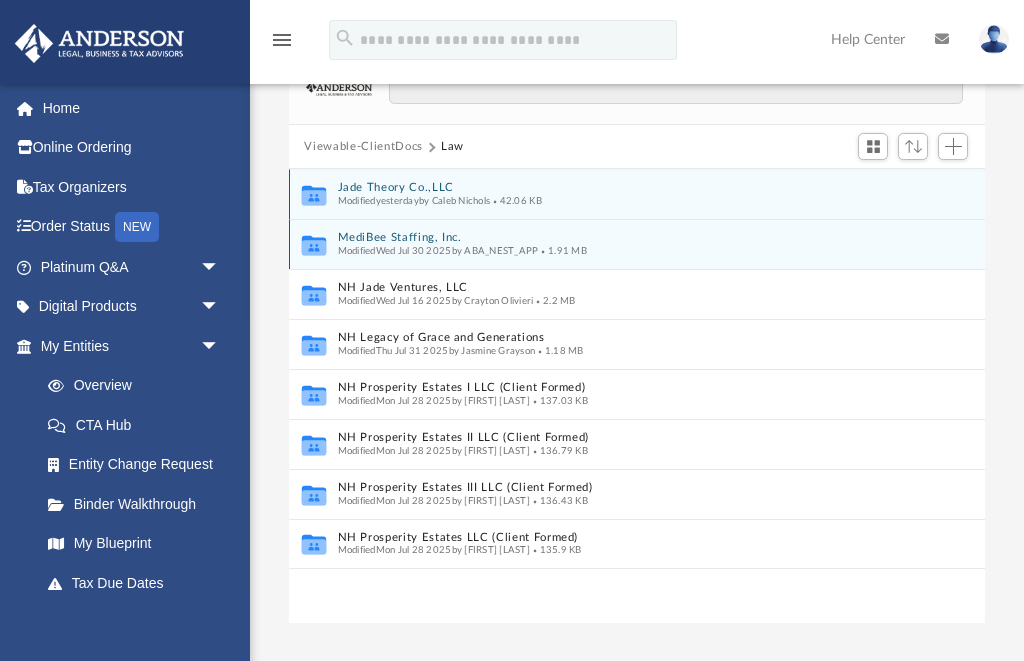 scroll, scrollTop: 0, scrollLeft: 0, axis: both 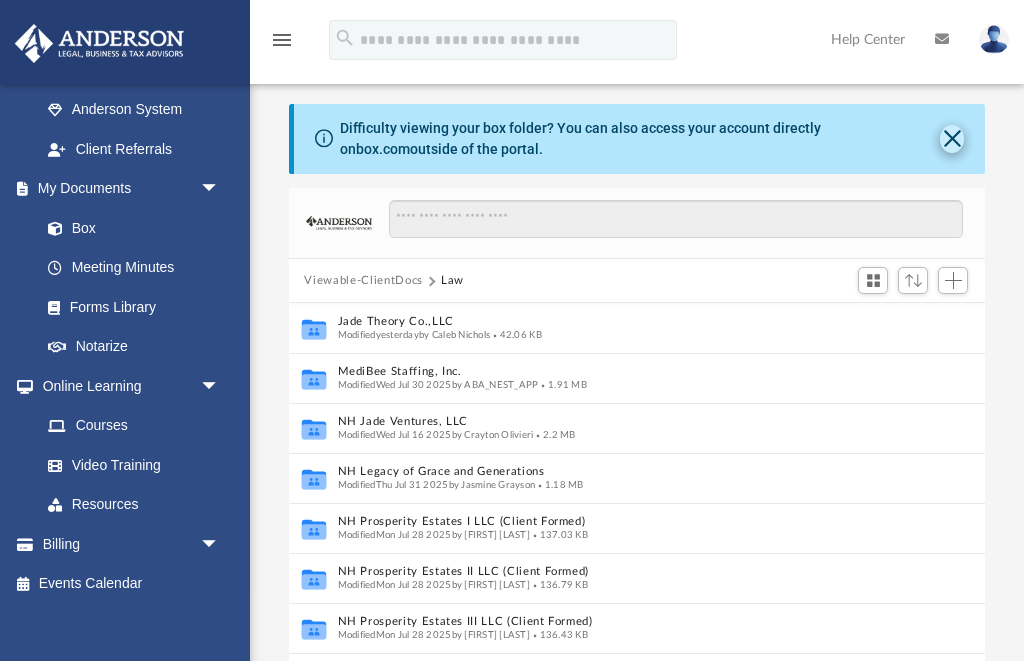 click 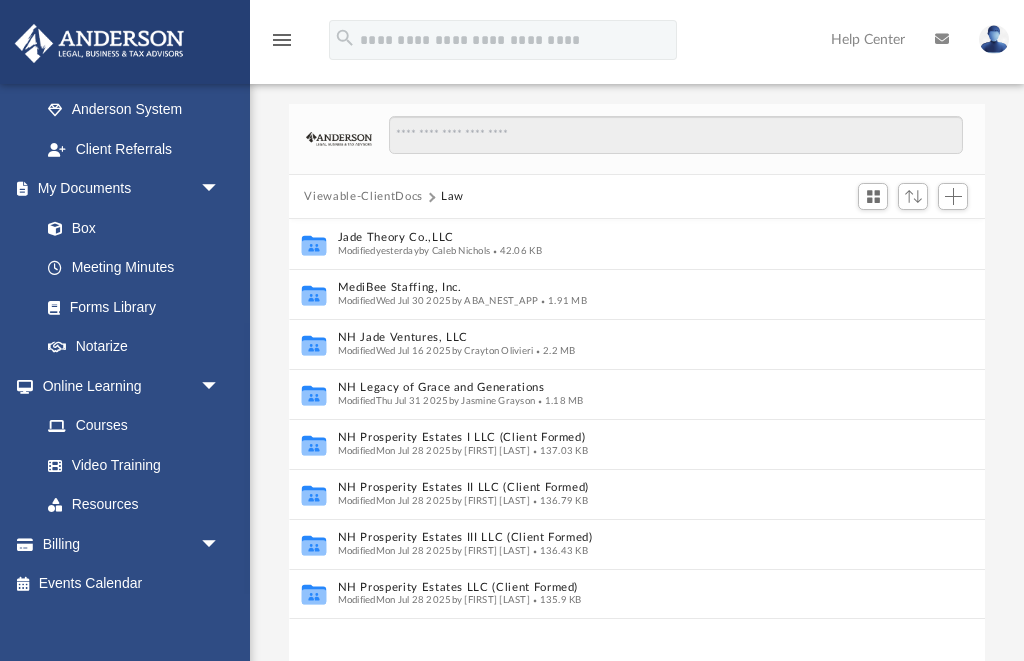 scroll, scrollTop: 592, scrollLeft: 0, axis: vertical 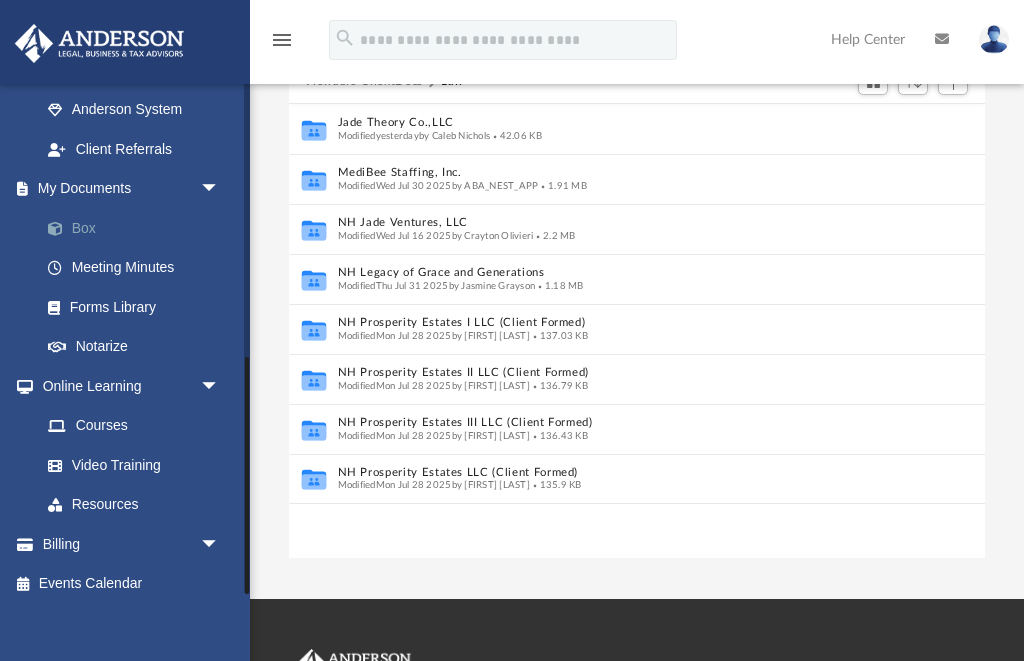 click at bounding box center [65, 229] 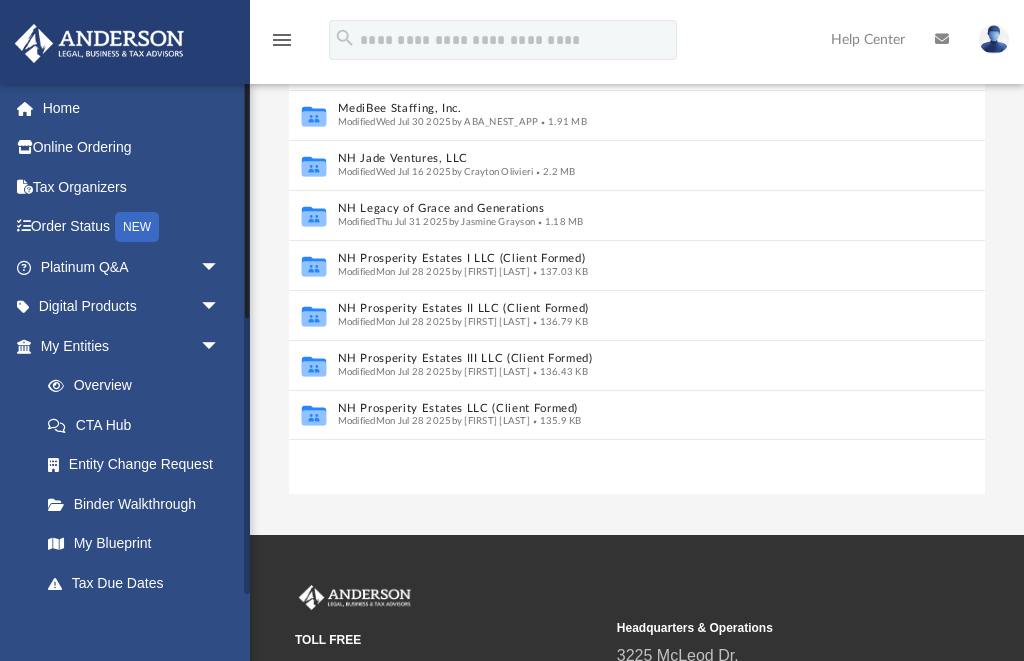 scroll, scrollTop: 0, scrollLeft: 0, axis: both 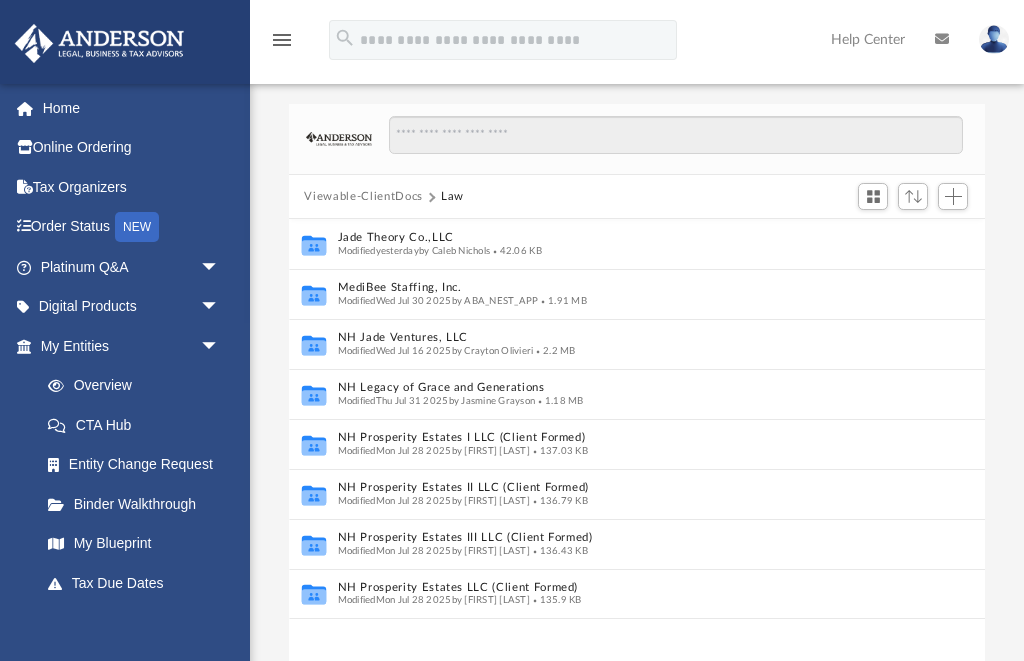 click on "menu" at bounding box center (282, 40) 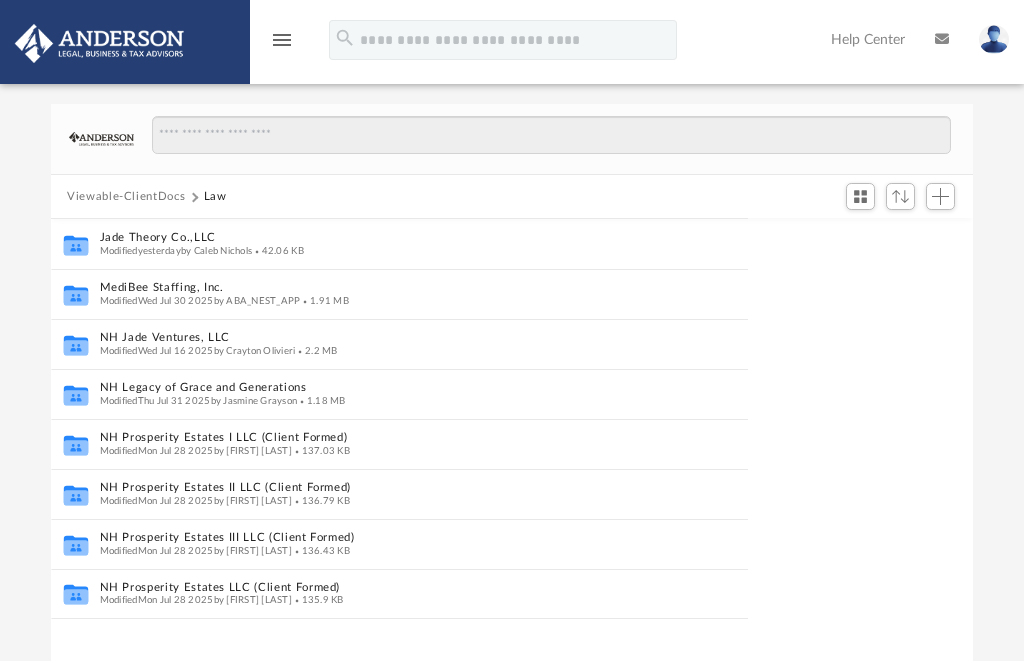 scroll, scrollTop: 1, scrollLeft: 0, axis: vertical 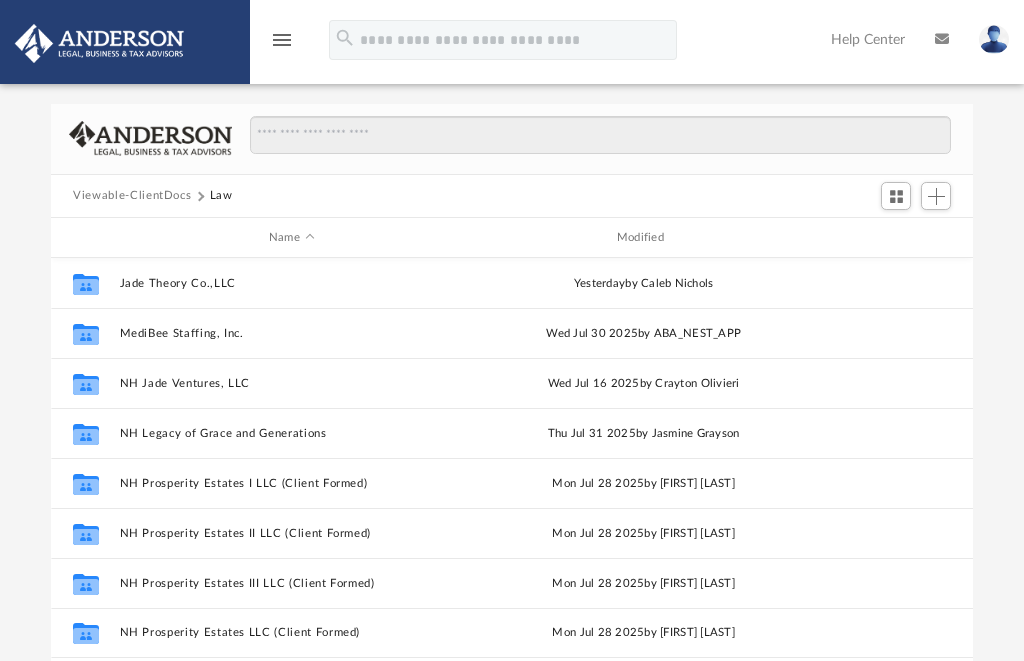 click on "menu" at bounding box center (282, 40) 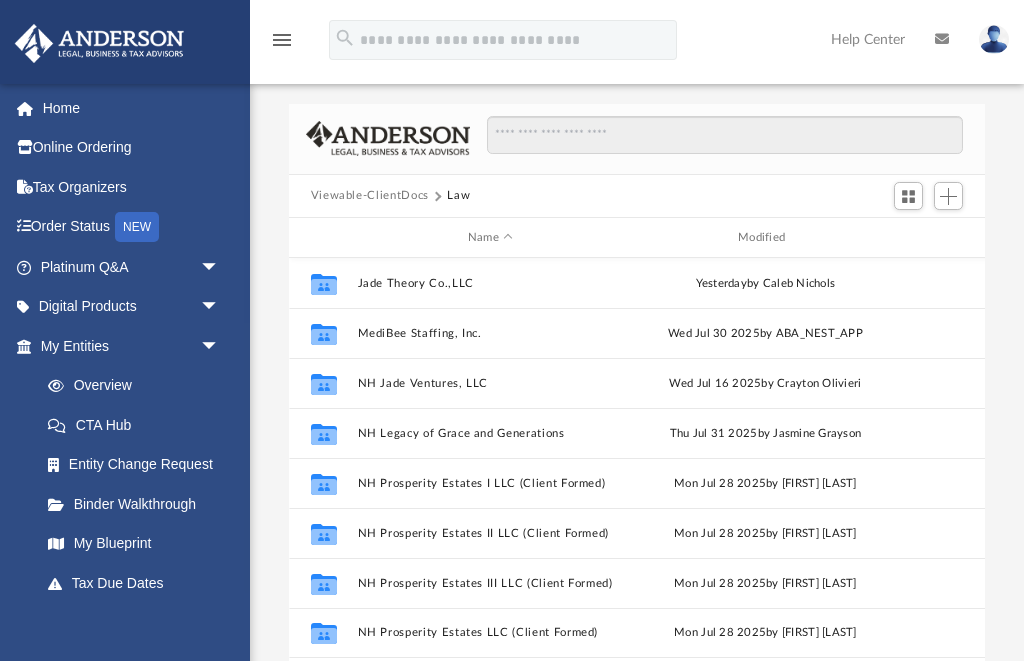 scroll, scrollTop: 455, scrollLeft: 696, axis: both 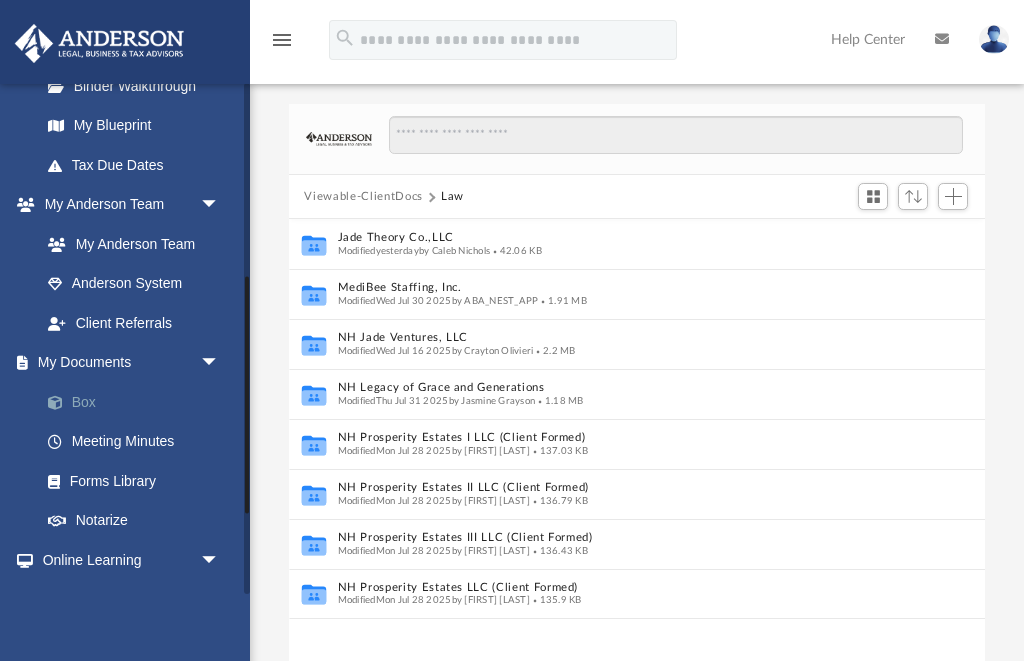 click on "Box" at bounding box center (139, 402) 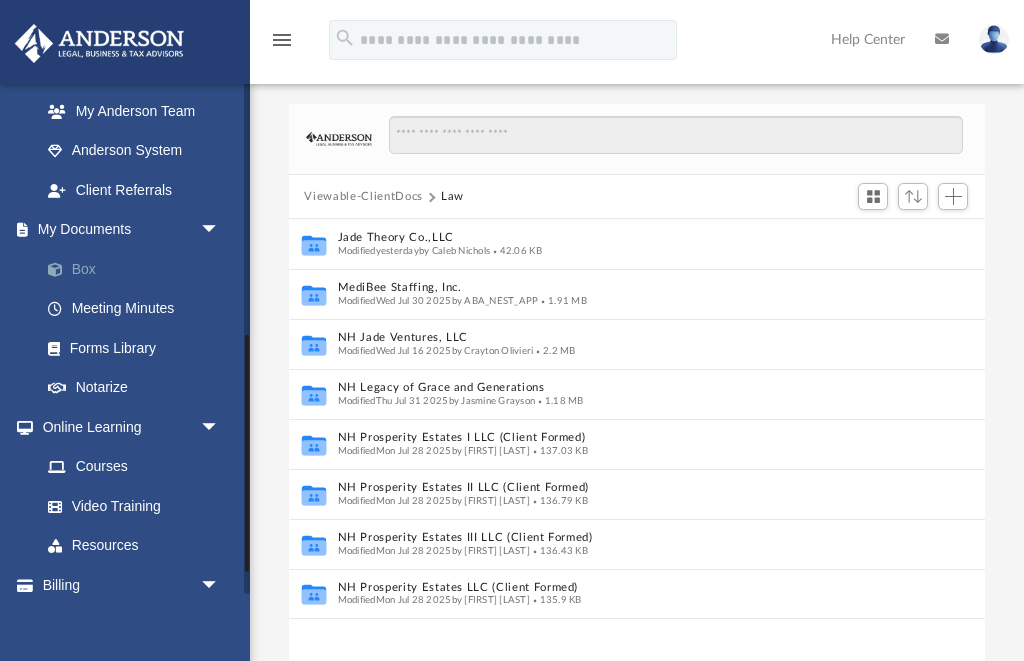 scroll, scrollTop: 552, scrollLeft: 0, axis: vertical 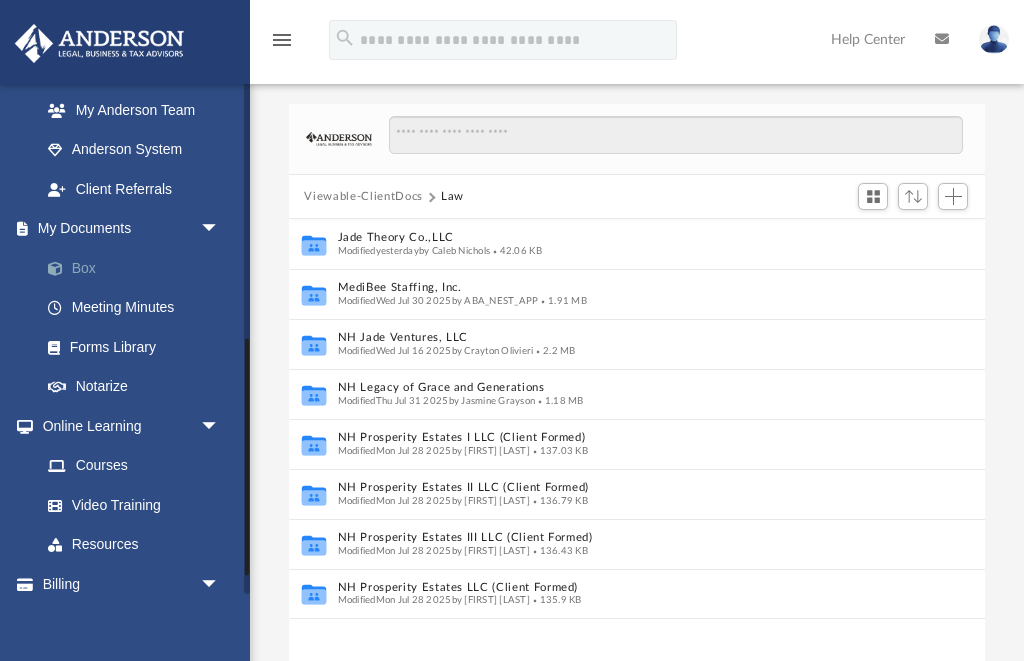 click at bounding box center (65, 269) 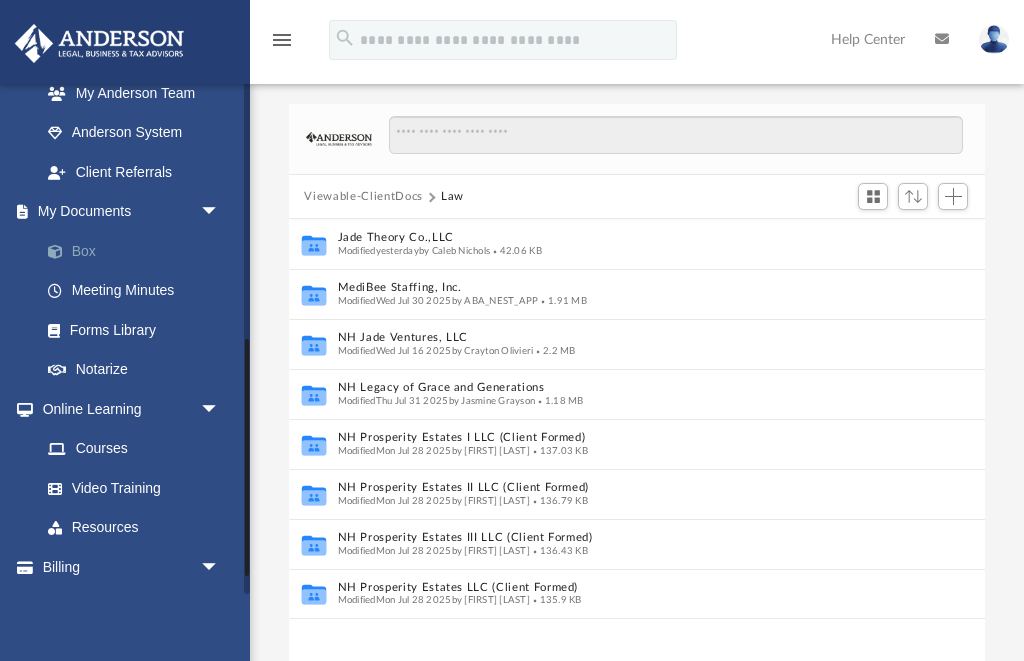 scroll, scrollTop: 538, scrollLeft: 0, axis: vertical 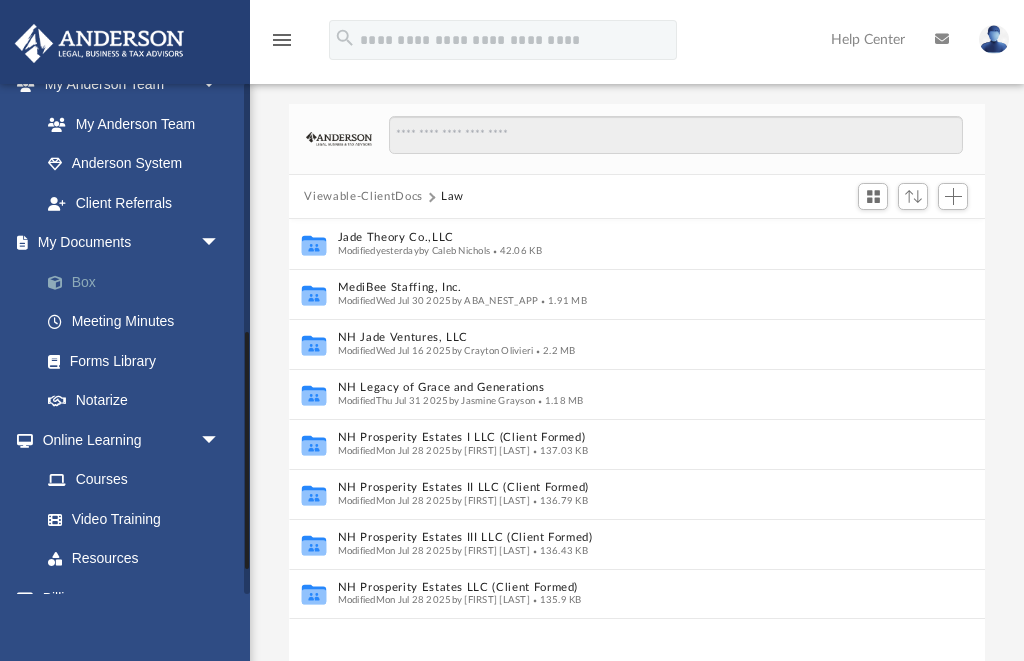 click at bounding box center (65, 283) 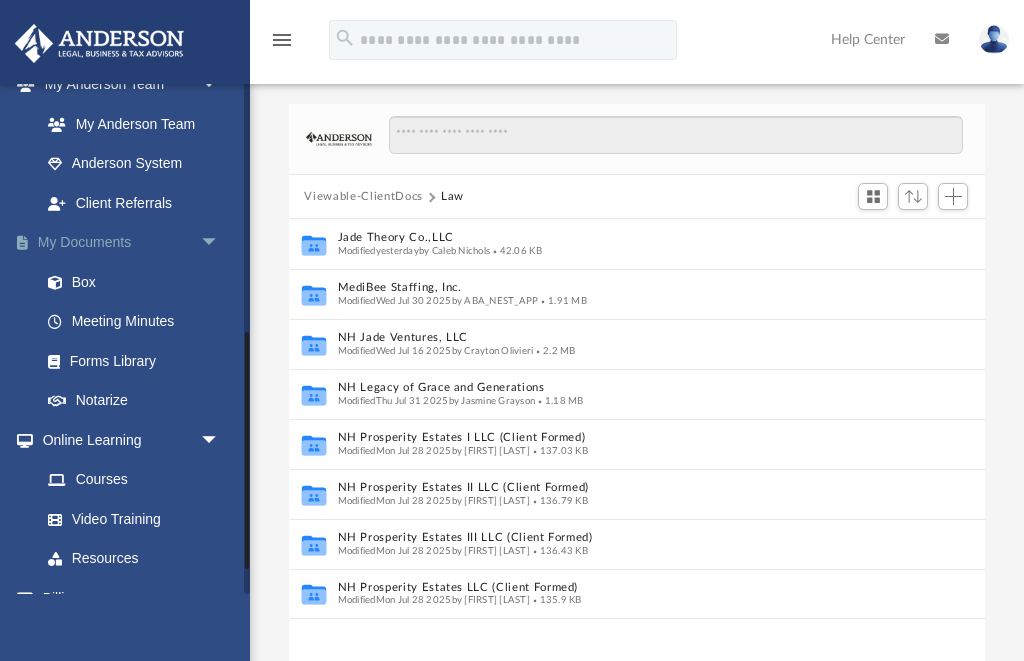 click on "My Documents arrow_drop_down" at bounding box center [132, 243] 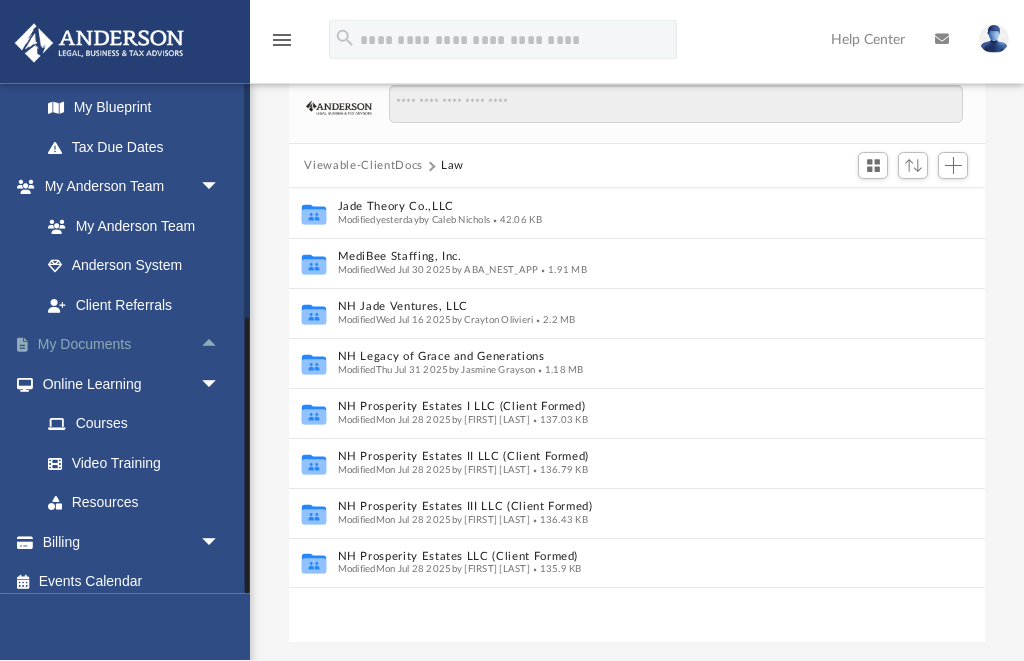 scroll, scrollTop: 31, scrollLeft: 0, axis: vertical 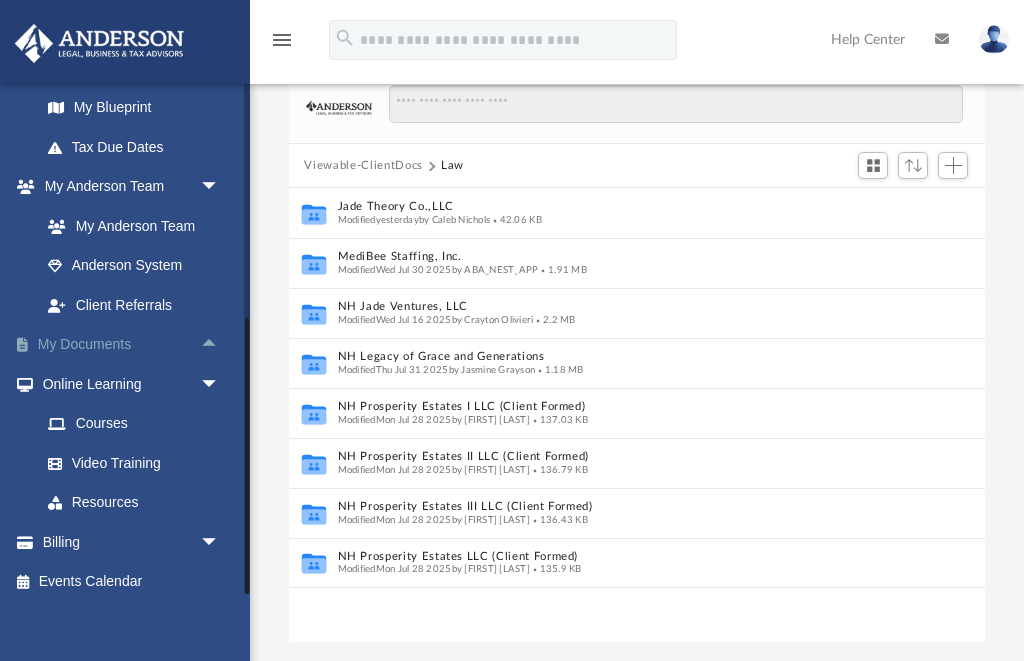 click on "arrow_drop_up" at bounding box center [220, 345] 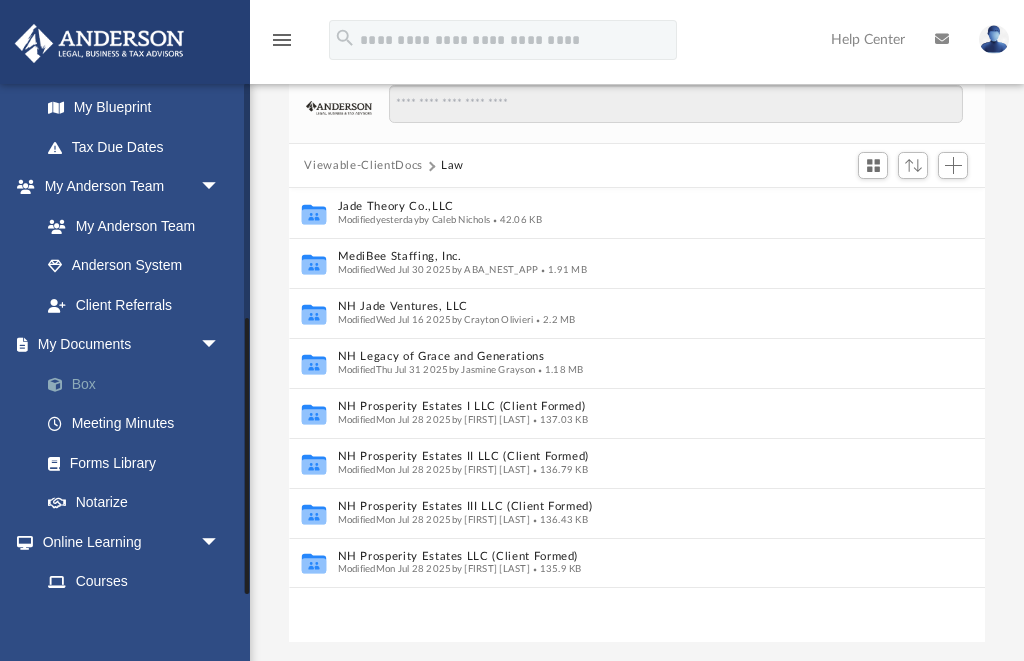click at bounding box center (65, 385) 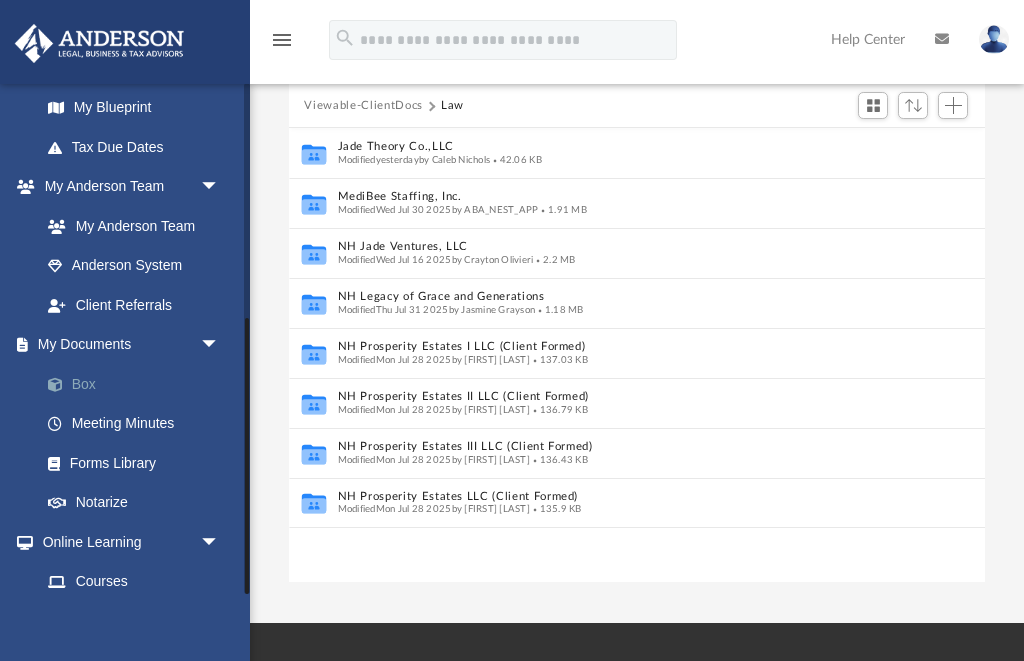 scroll, scrollTop: 95, scrollLeft: 0, axis: vertical 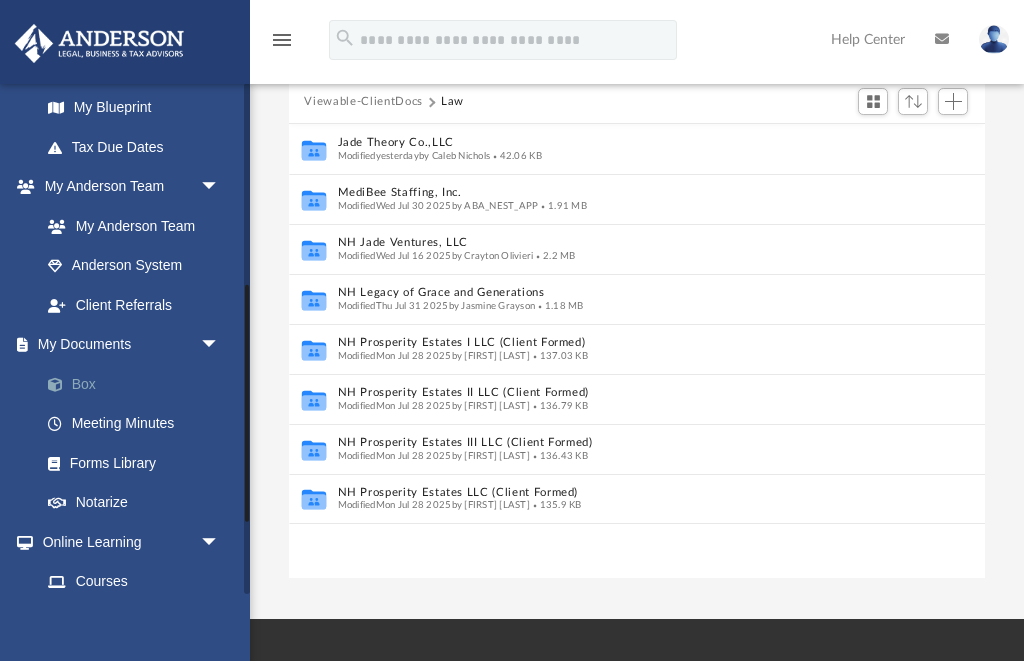 click on "Box" at bounding box center (139, 384) 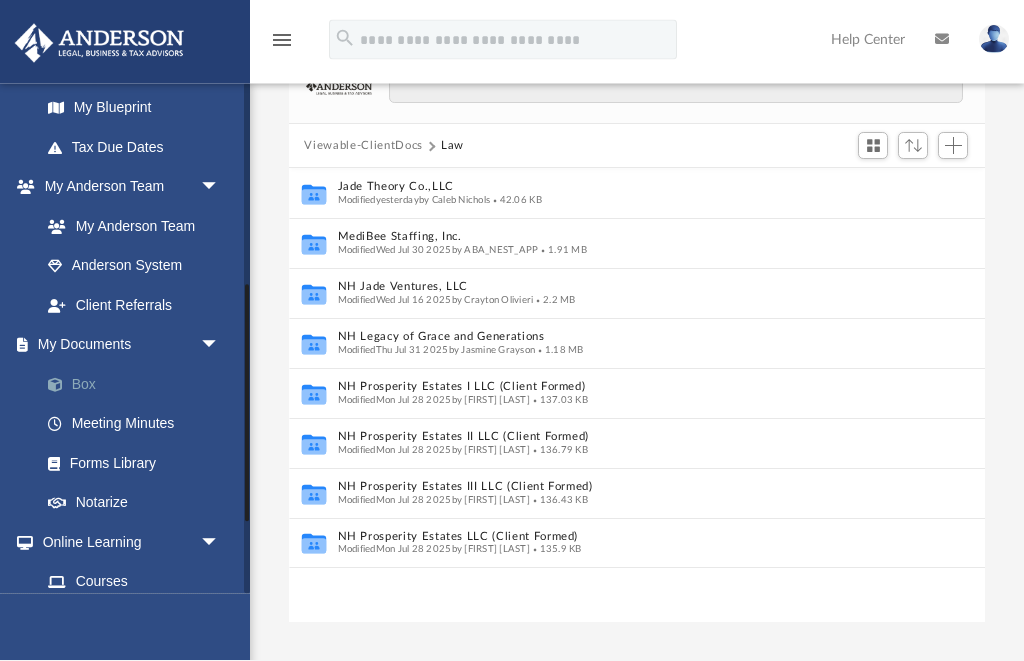 scroll, scrollTop: 0, scrollLeft: 0, axis: both 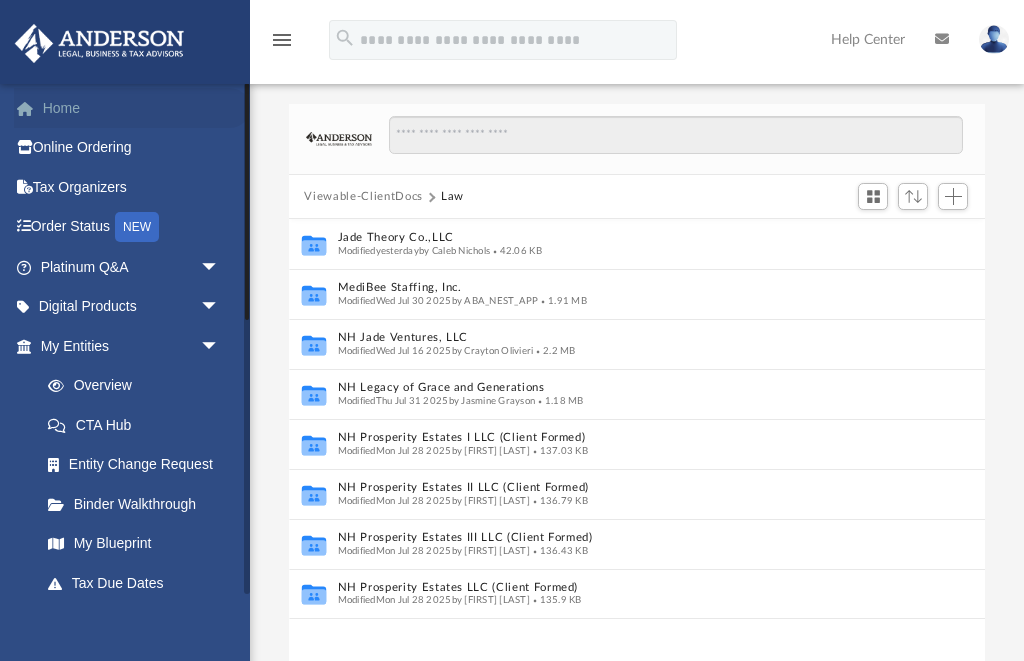click on "Home" at bounding box center [132, 108] 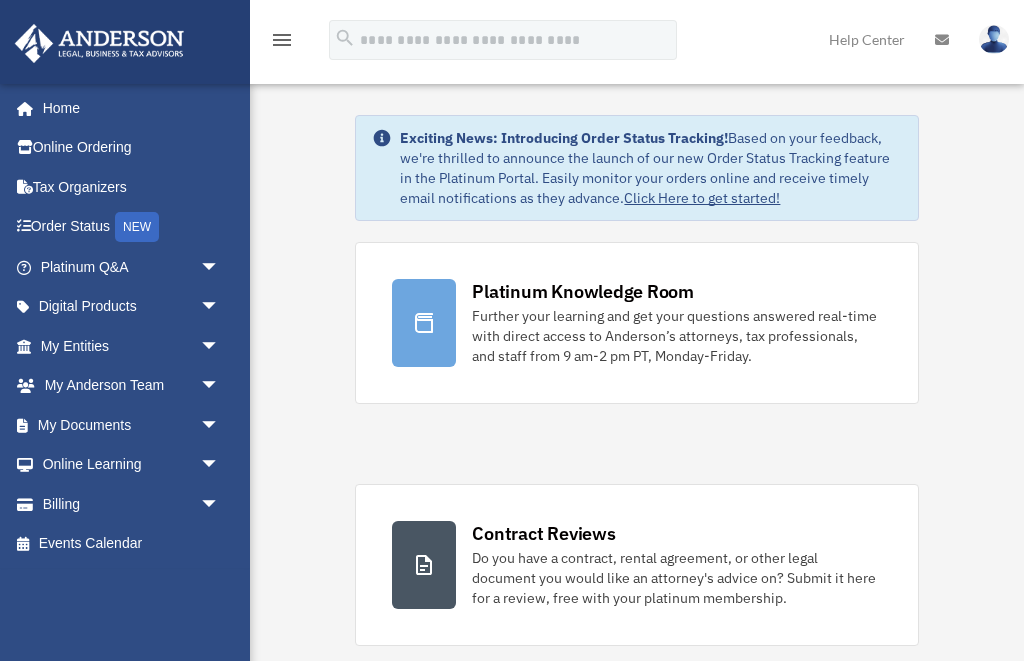 scroll, scrollTop: 0, scrollLeft: 0, axis: both 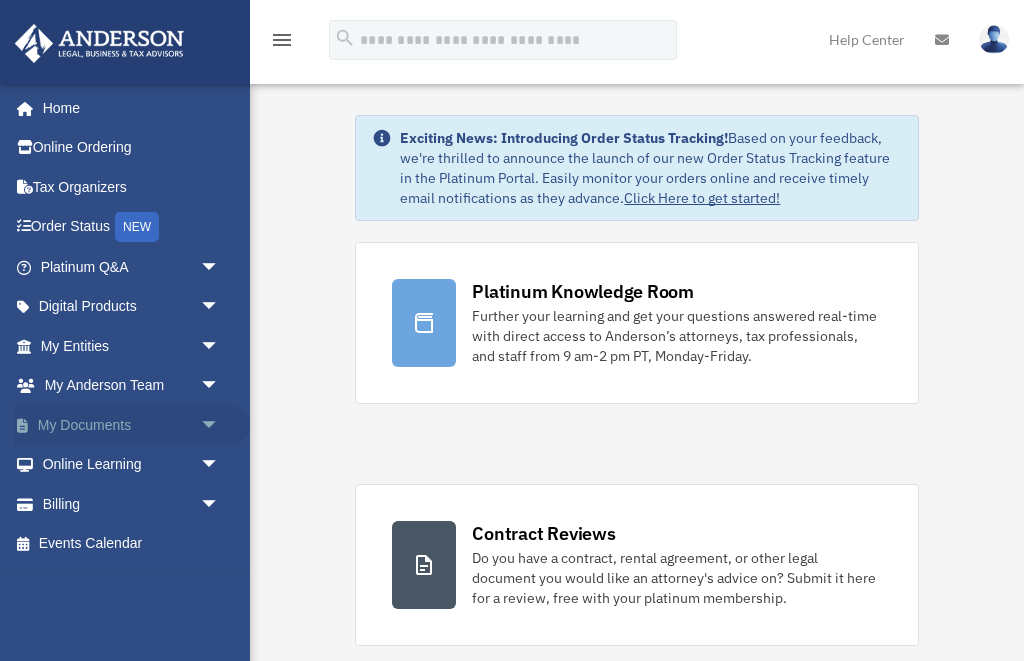 click on "arrow_drop_down" at bounding box center [220, 425] 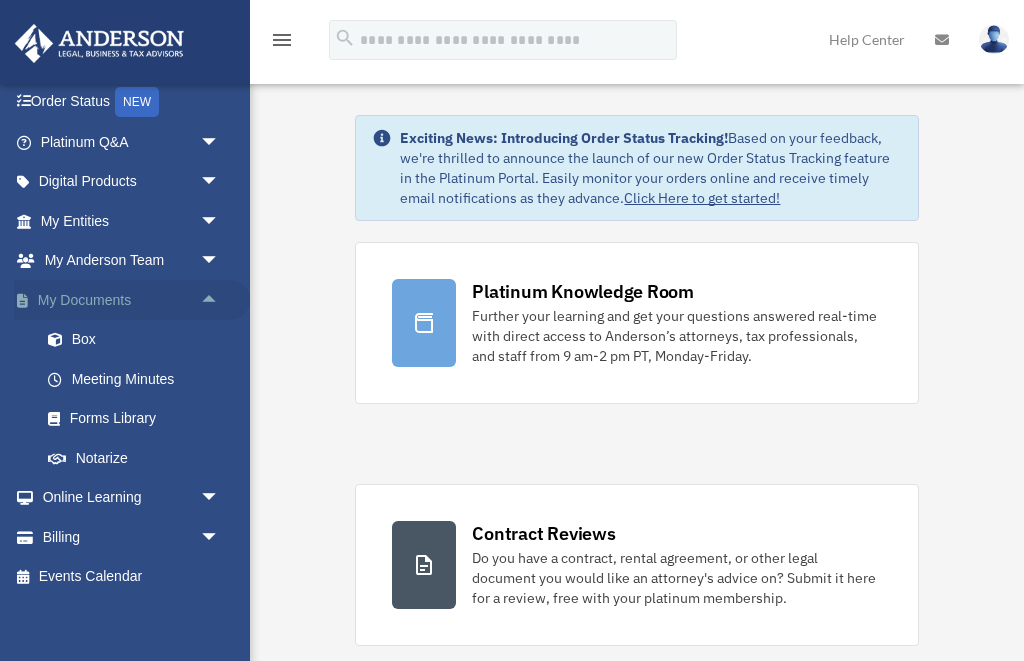 scroll, scrollTop: 124, scrollLeft: 0, axis: vertical 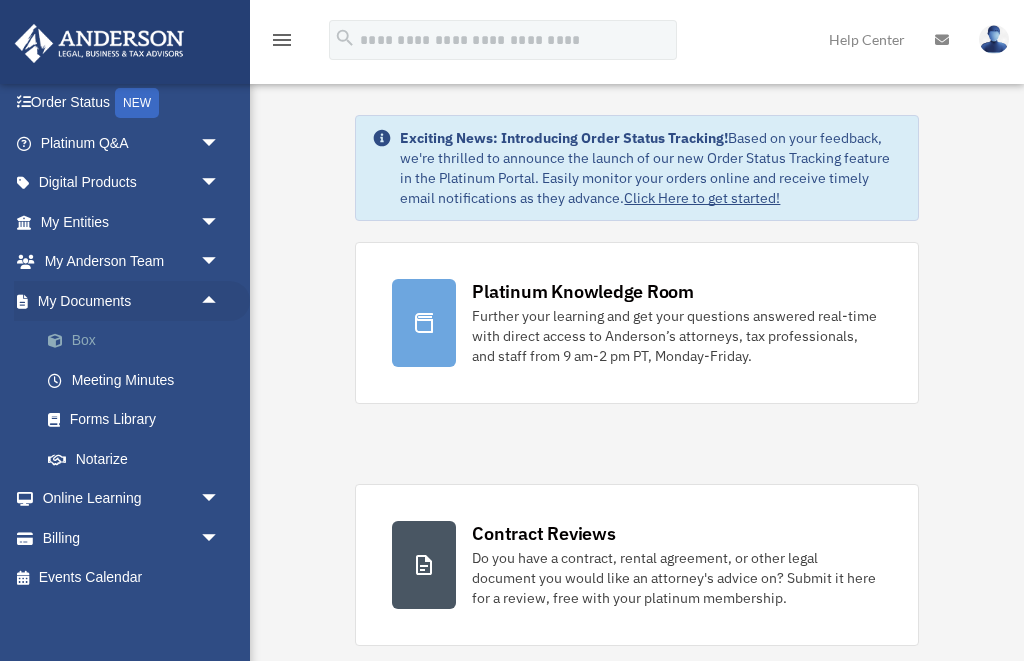 click at bounding box center [65, 341] 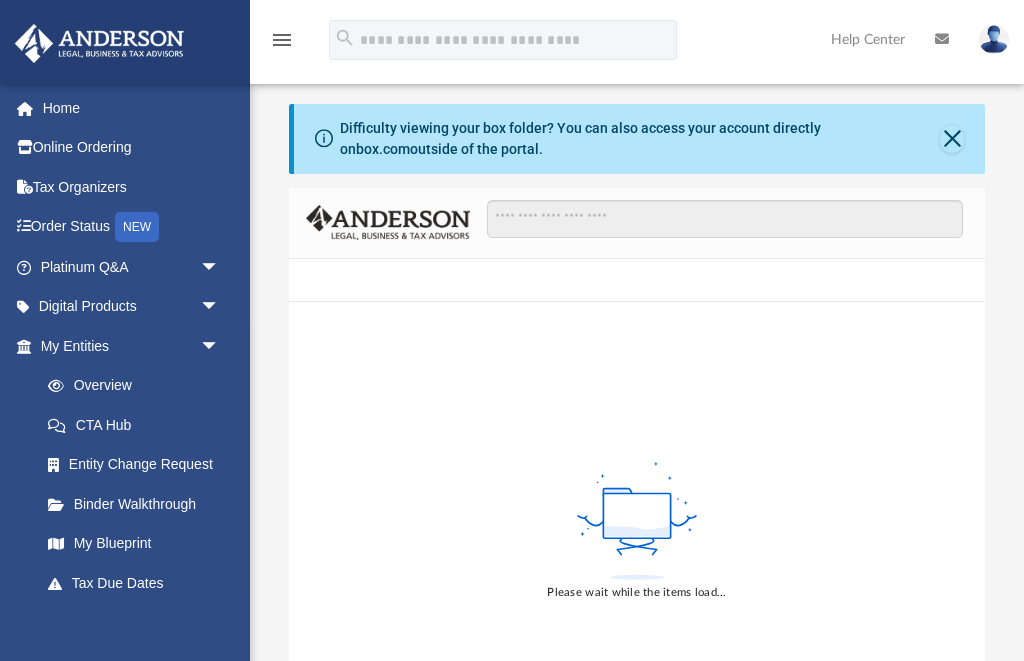 scroll, scrollTop: 0, scrollLeft: 0, axis: both 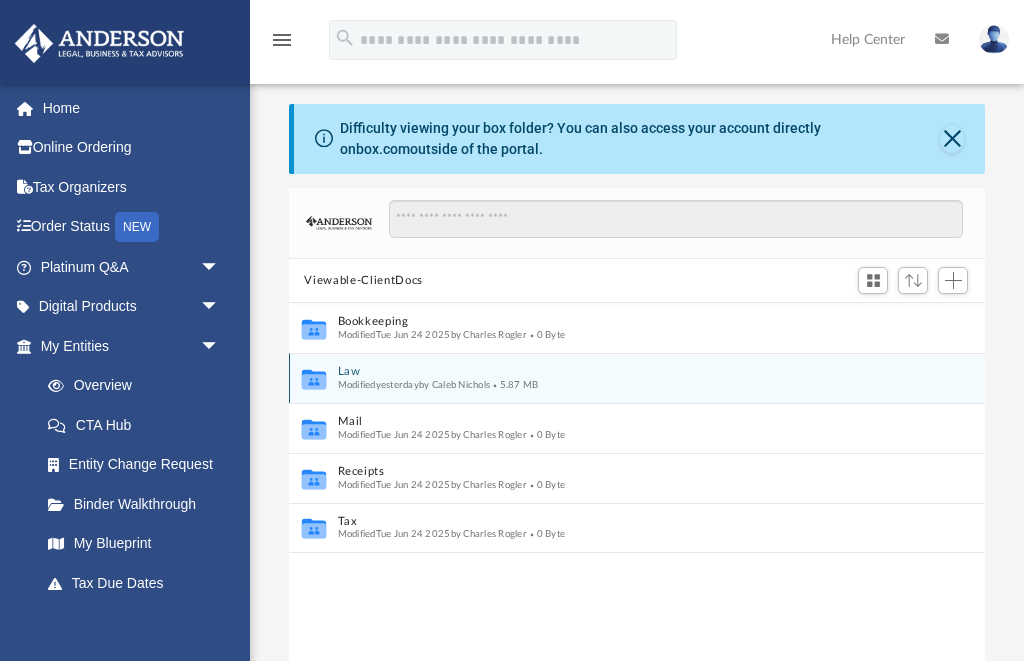 click 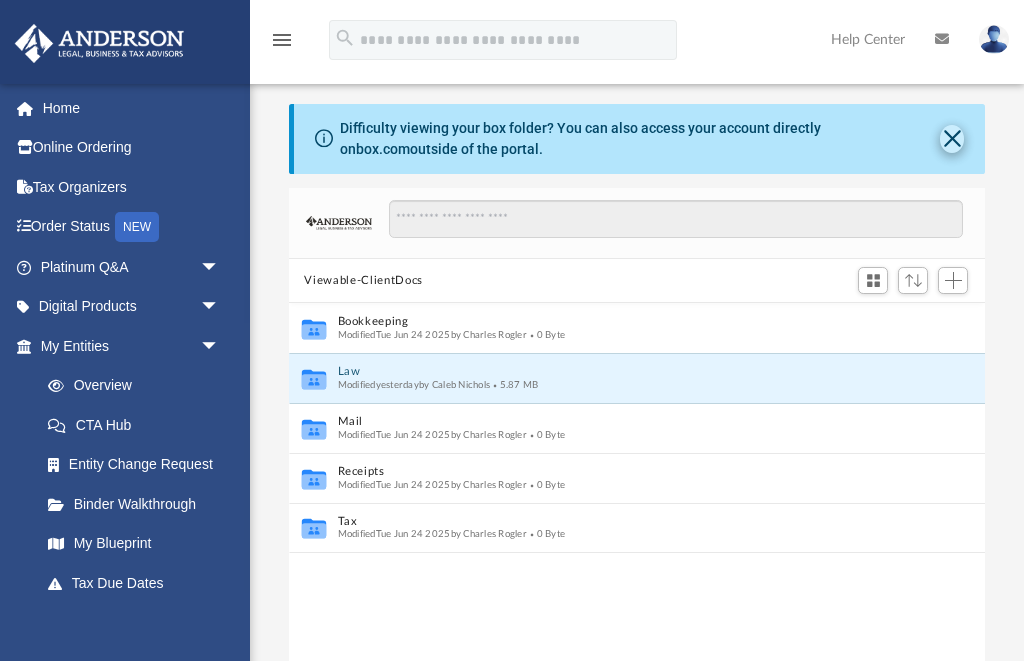 click 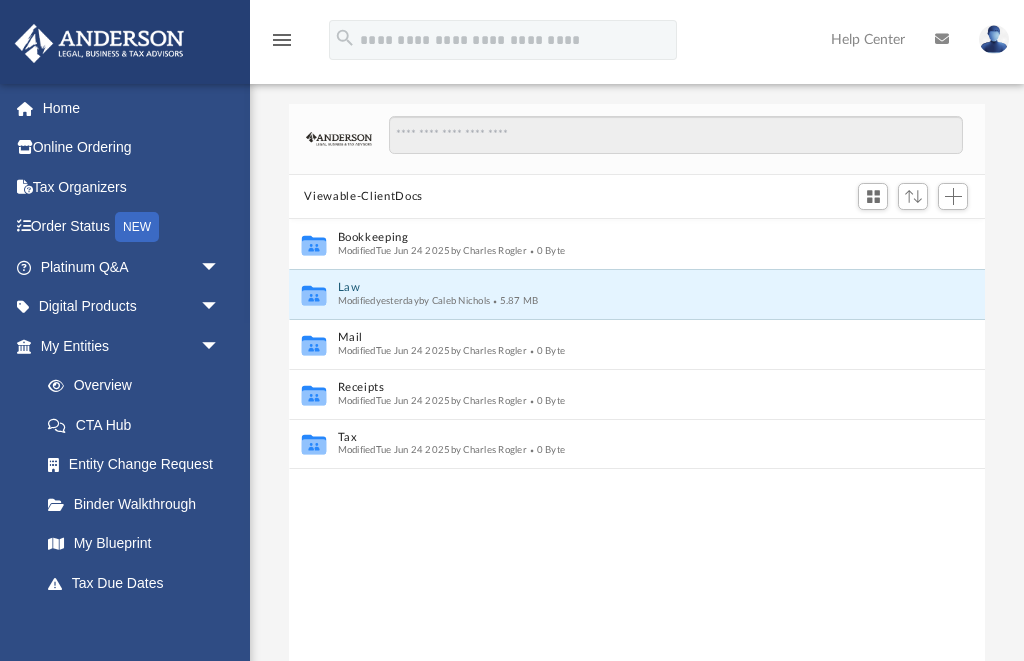 scroll, scrollTop: 0, scrollLeft: 0, axis: both 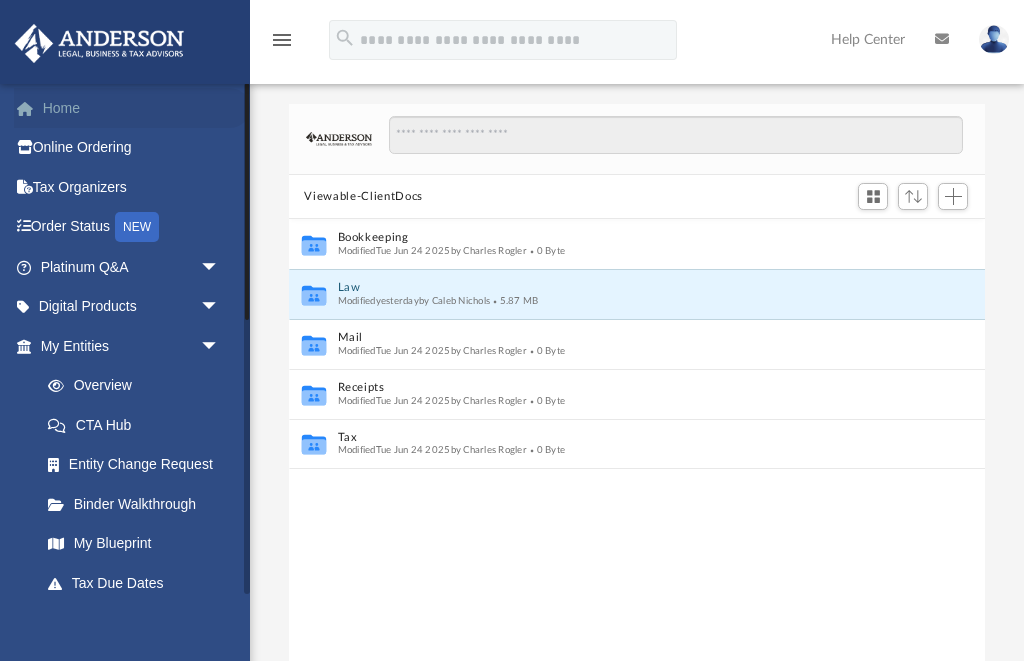 click on "Home" at bounding box center (132, 108) 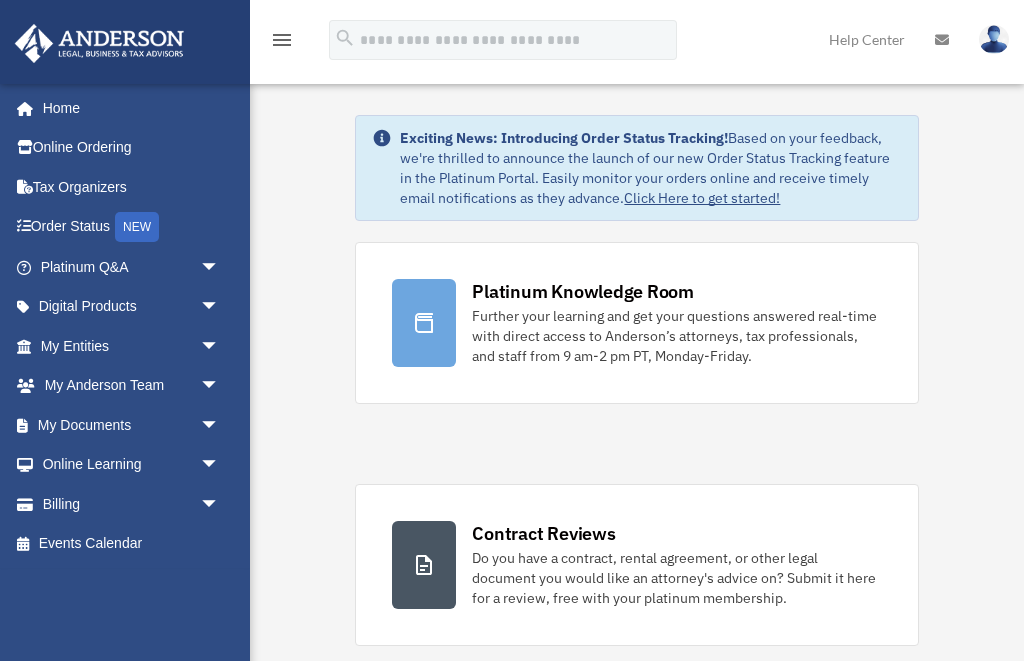 scroll, scrollTop: 0, scrollLeft: 0, axis: both 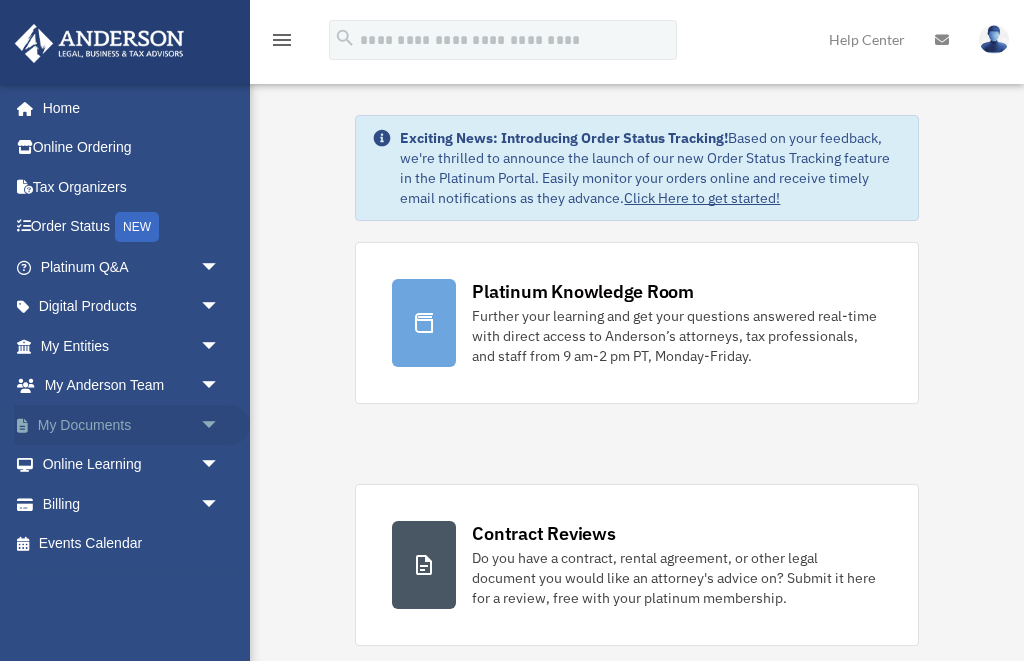 click on "My Documents arrow_drop_down" at bounding box center (132, 425) 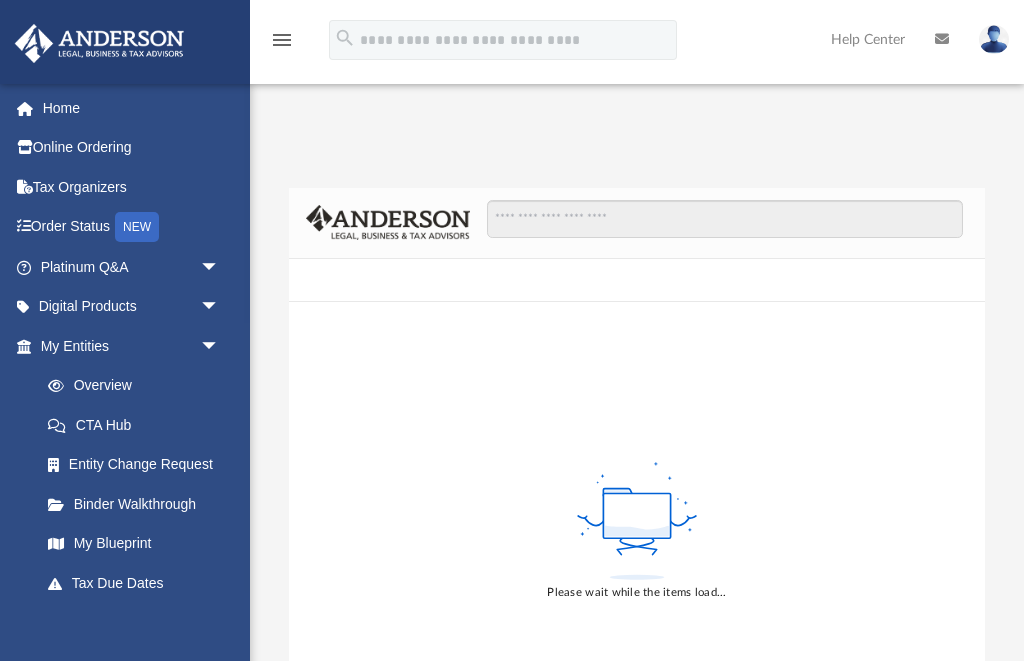 scroll, scrollTop: 0, scrollLeft: 0, axis: both 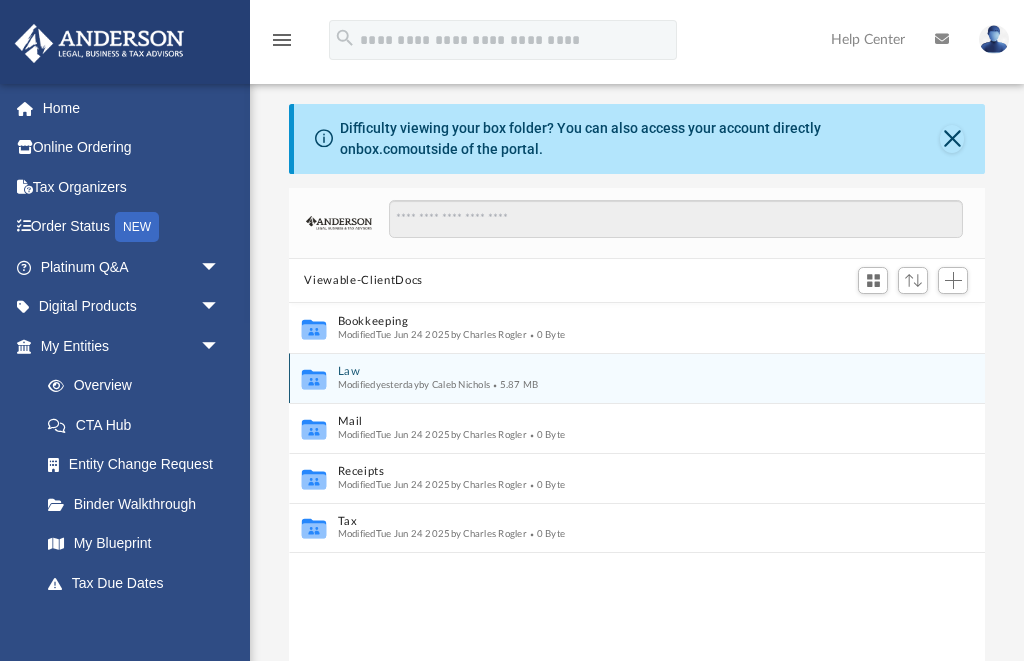 click on "Law" at bounding box center (623, 372) 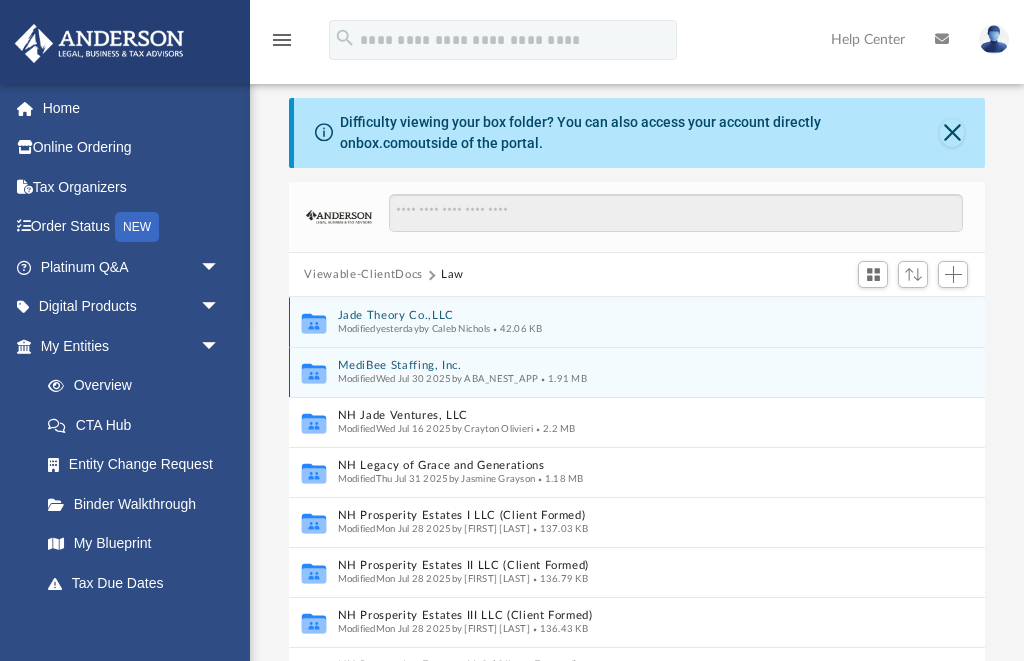 scroll, scrollTop: 37, scrollLeft: 0, axis: vertical 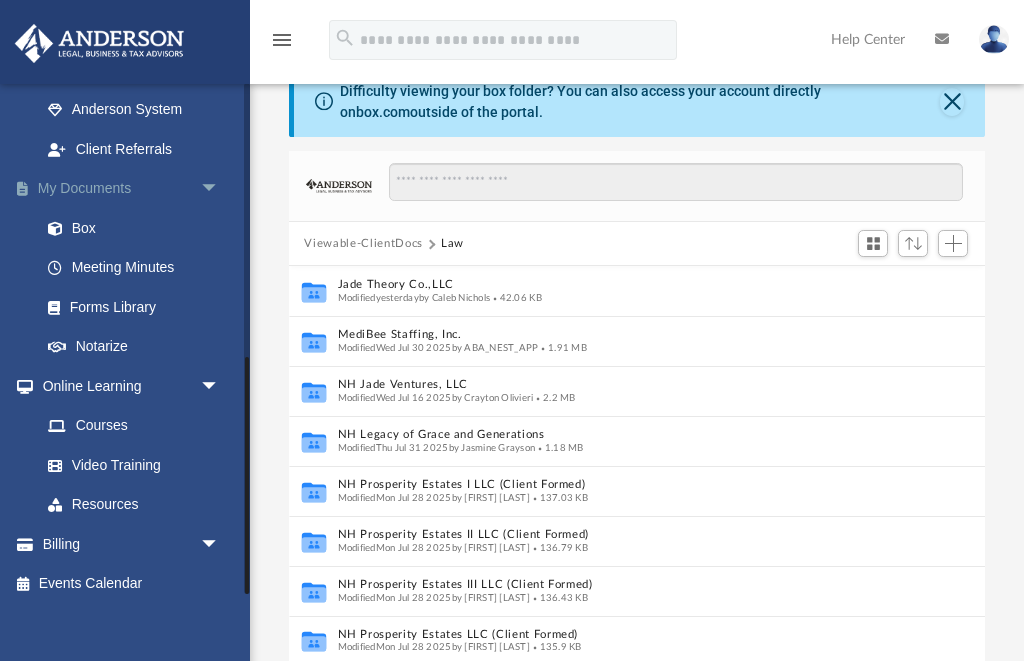 click on "My Documents arrow_drop_down" at bounding box center [132, 189] 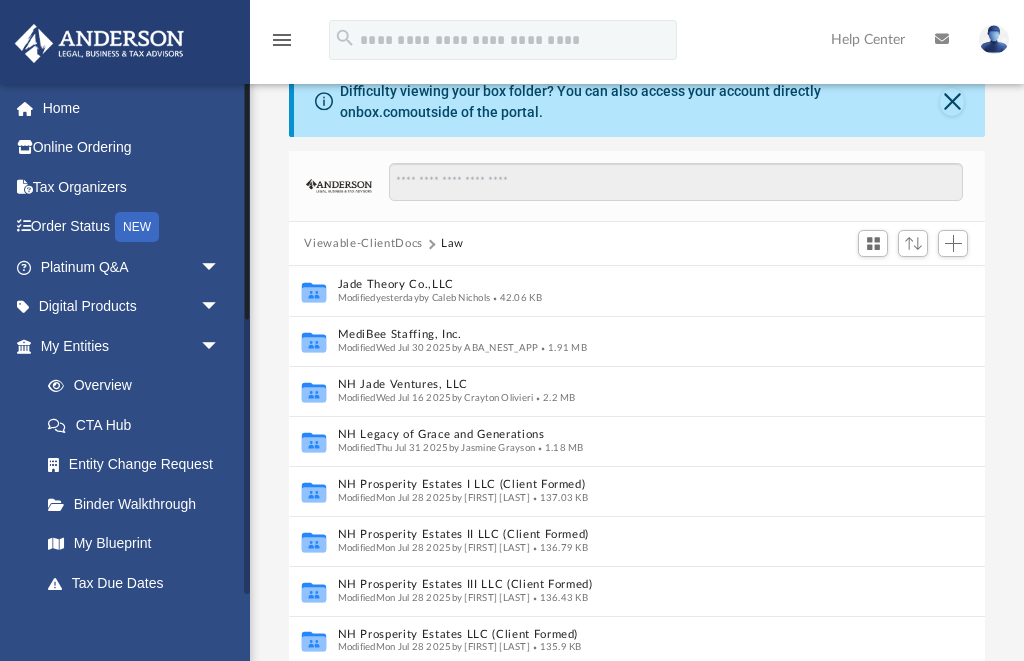 scroll, scrollTop: 0, scrollLeft: 0, axis: both 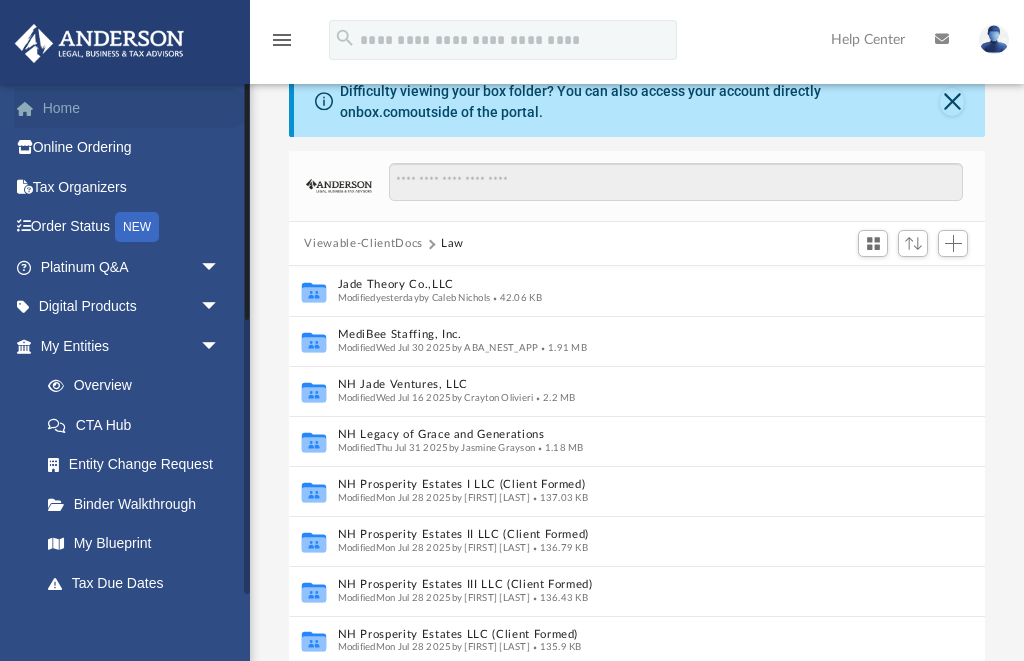 click at bounding box center [35, 109] 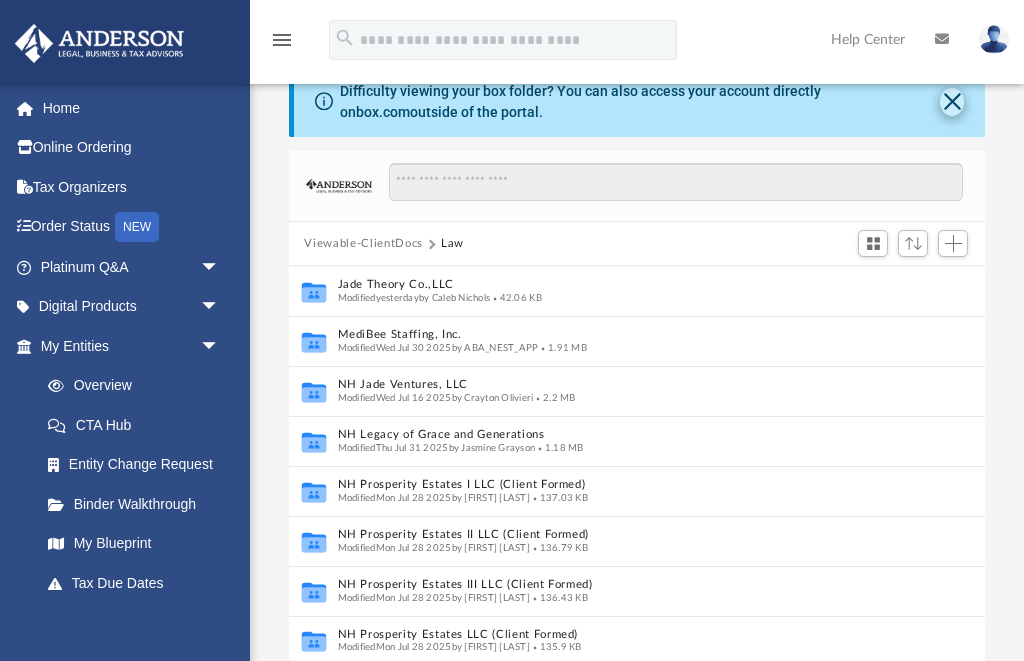 click 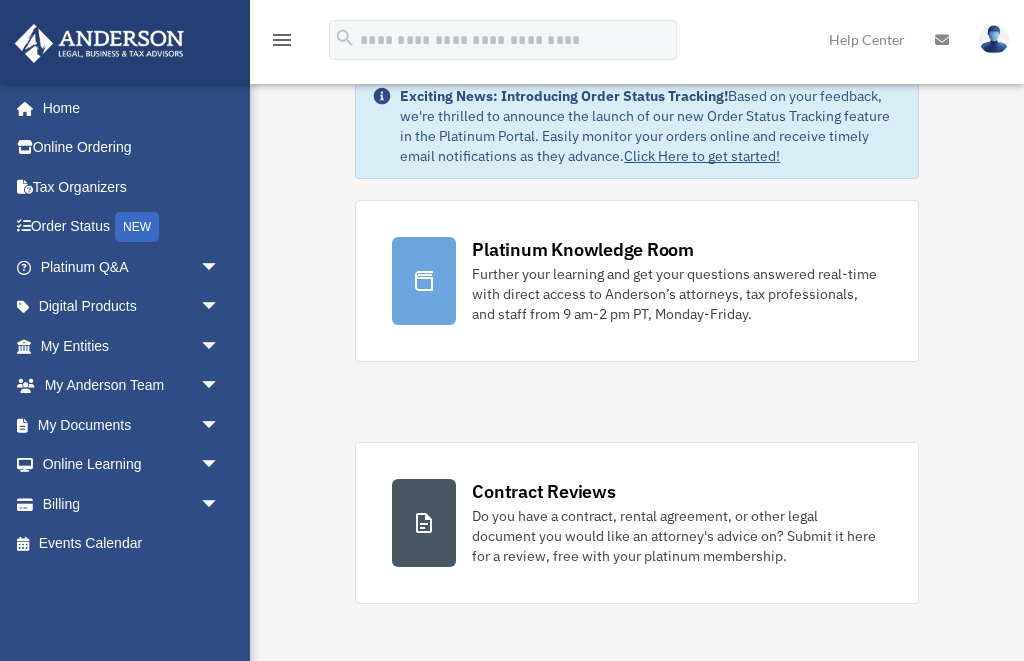 scroll, scrollTop: 0, scrollLeft: 0, axis: both 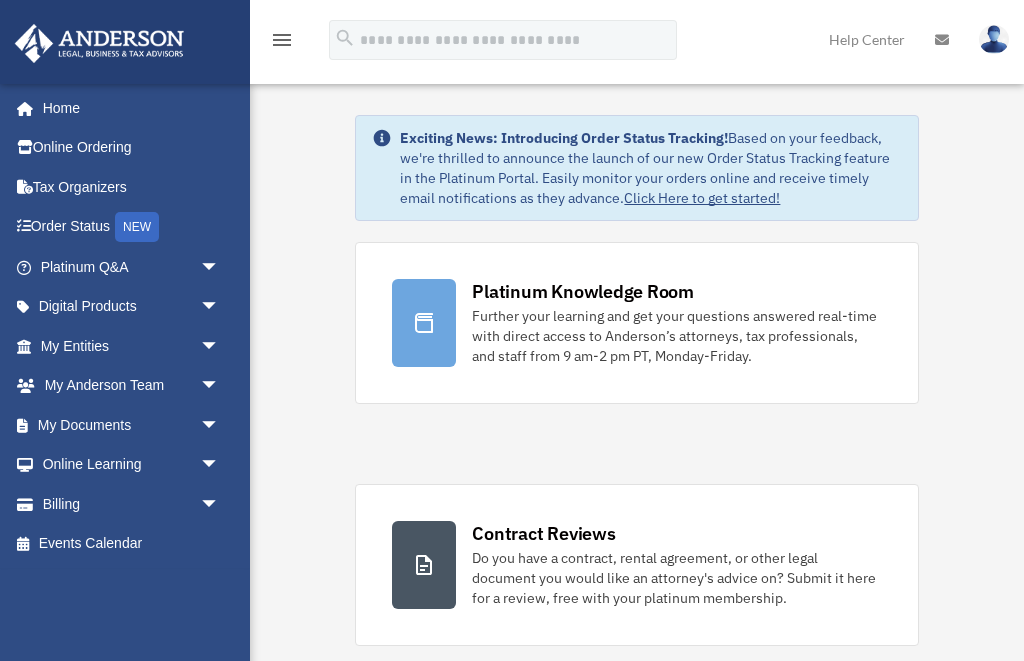 click on "menu" at bounding box center (282, 40) 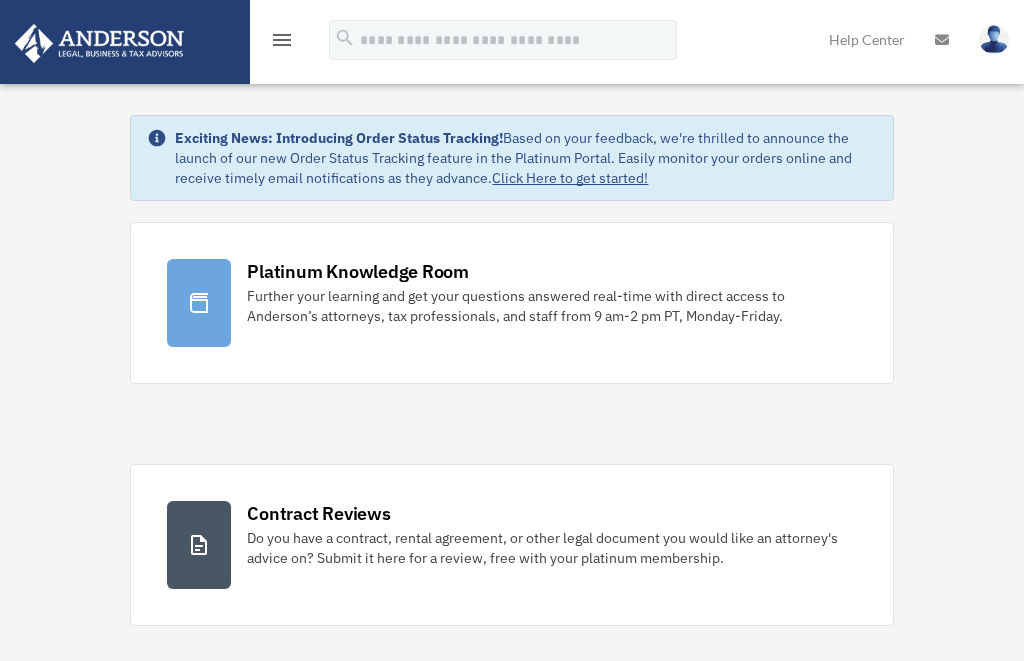 click on "menu" at bounding box center (282, 40) 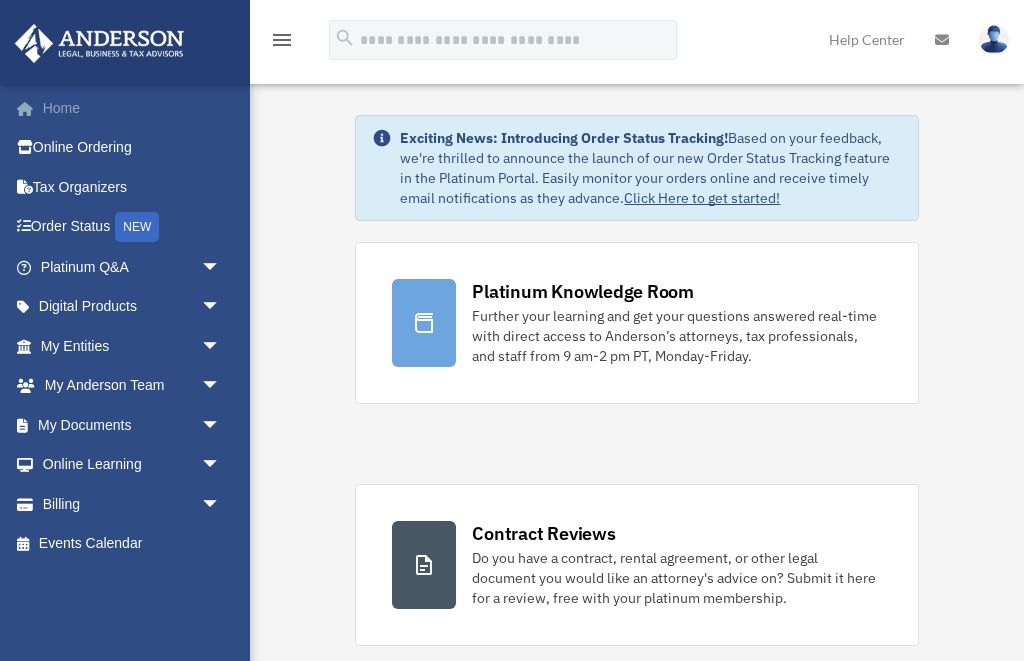 click on "Home" at bounding box center (132, 108) 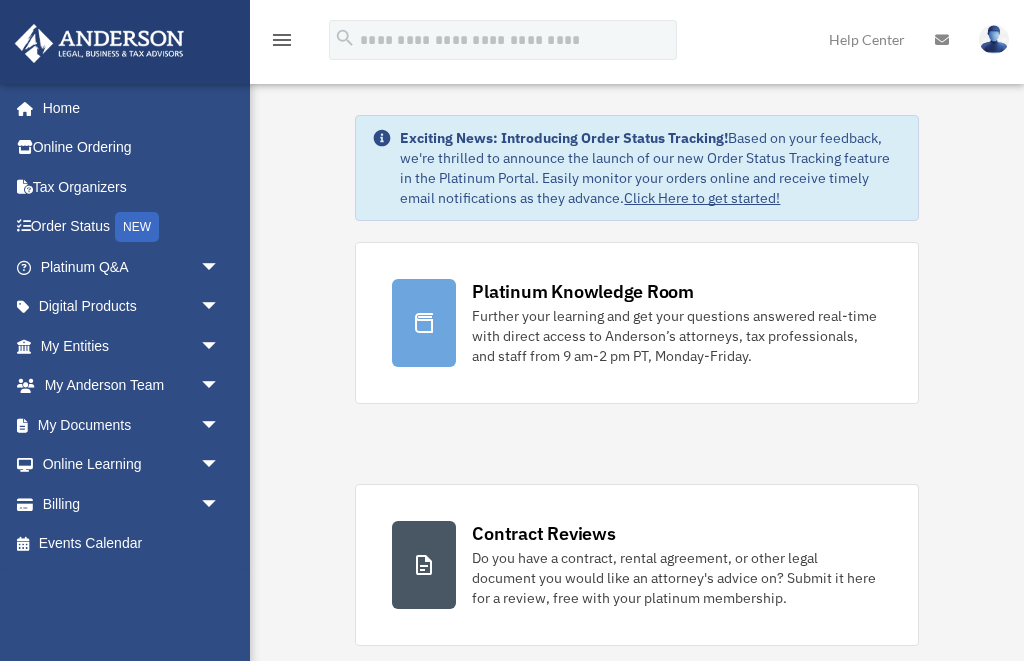 scroll, scrollTop: 0, scrollLeft: 0, axis: both 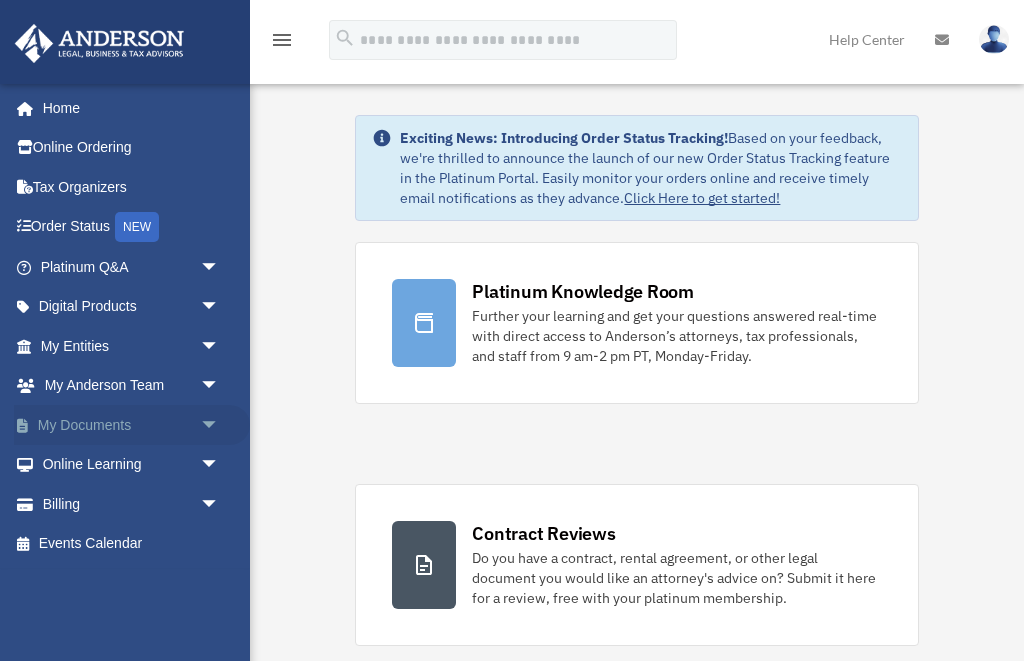 click on "arrow_drop_down" at bounding box center [220, 425] 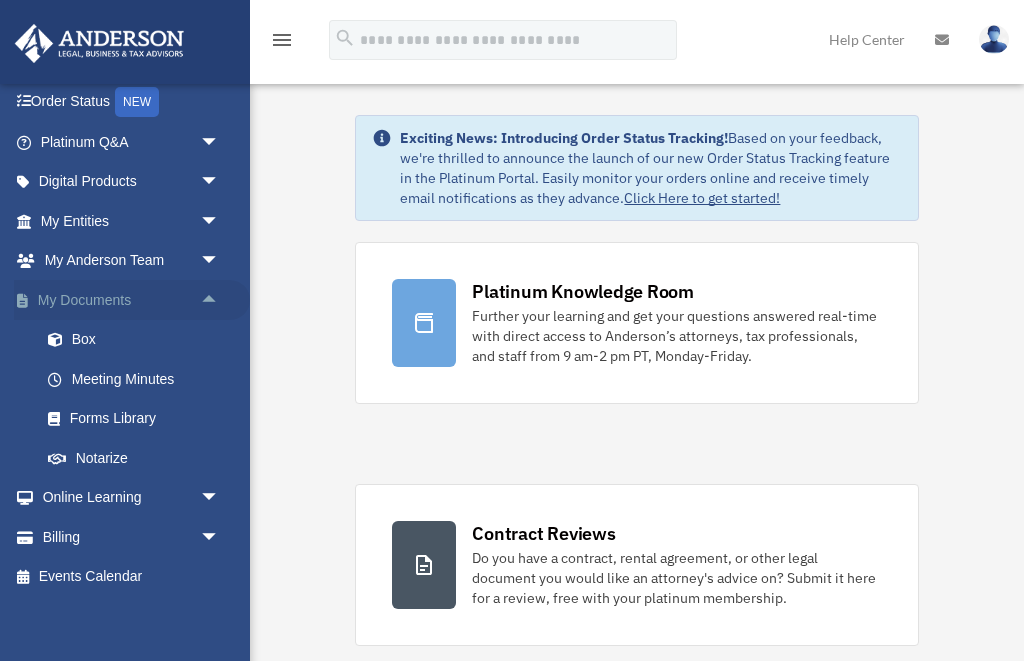 scroll, scrollTop: 124, scrollLeft: 0, axis: vertical 